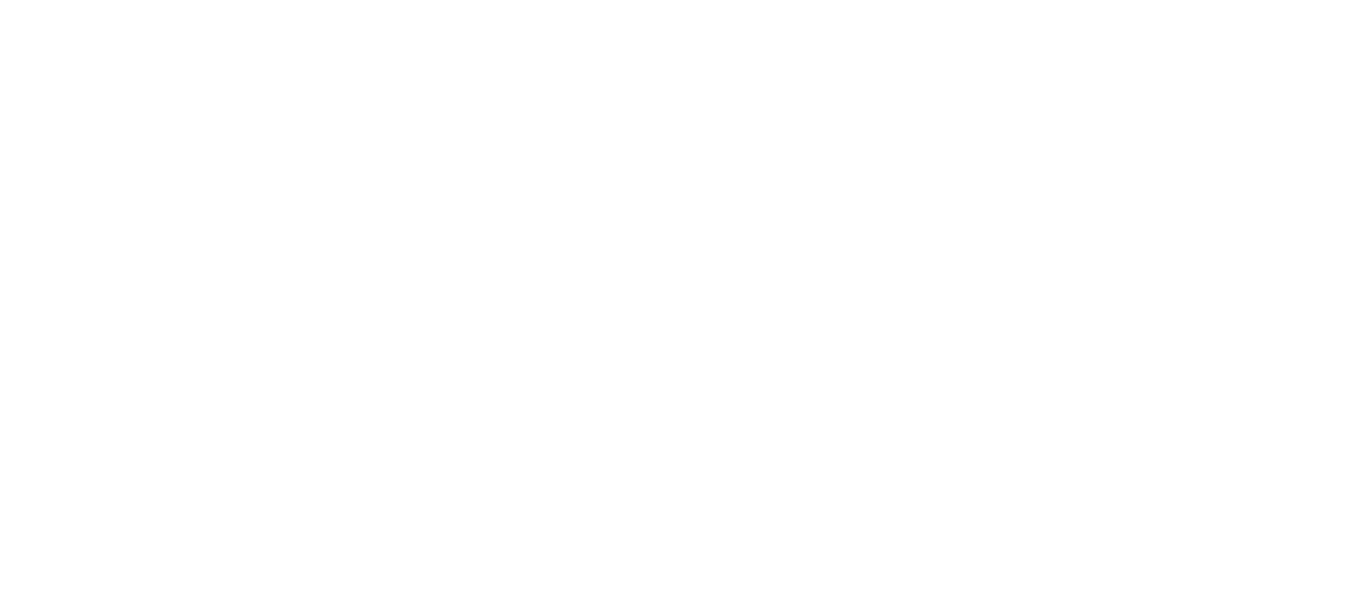 scroll, scrollTop: 0, scrollLeft: 0, axis: both 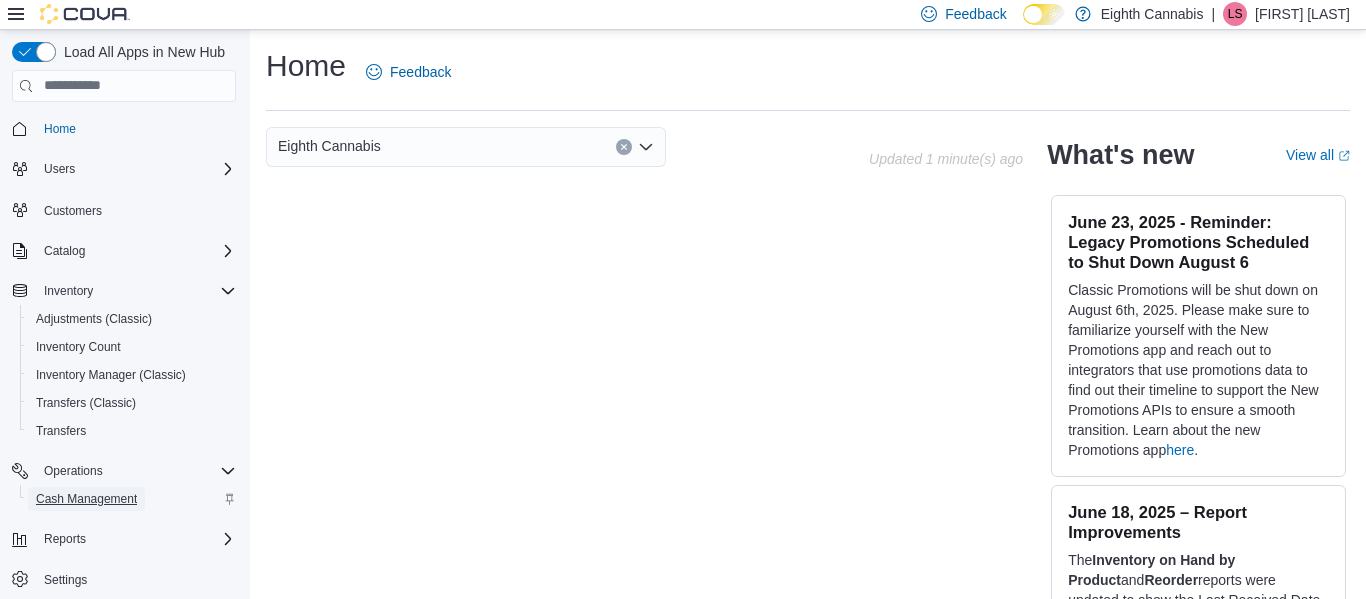 click on "Cash Management" at bounding box center (86, 499) 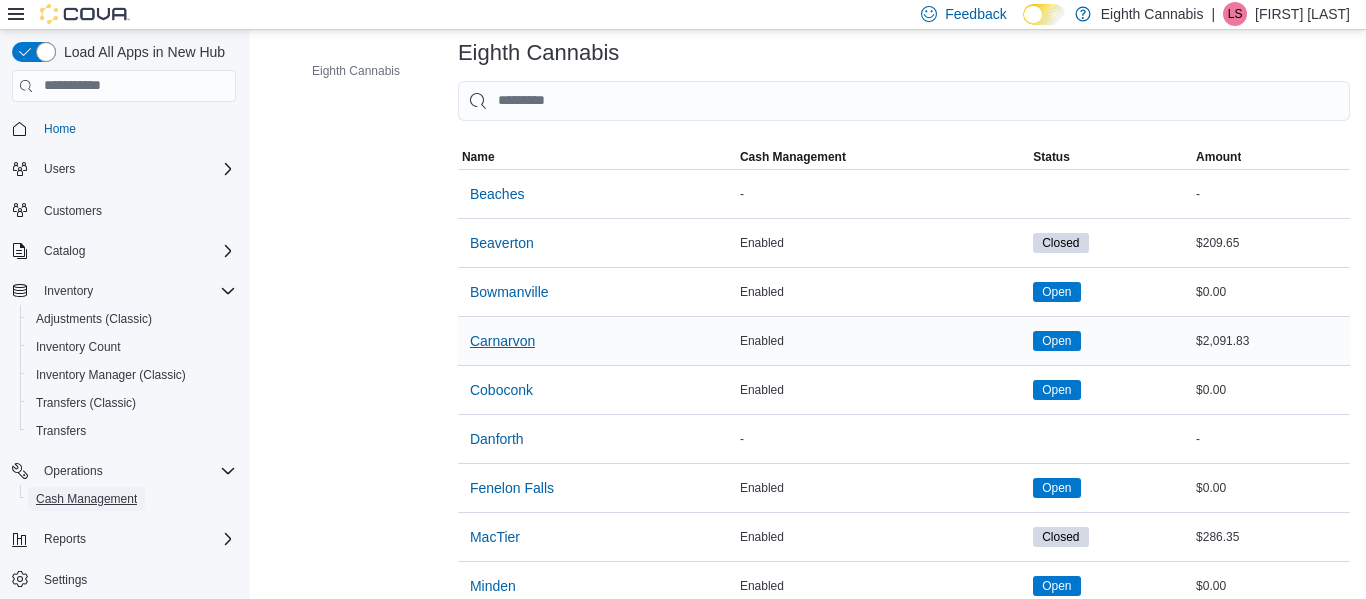 scroll, scrollTop: 77, scrollLeft: 0, axis: vertical 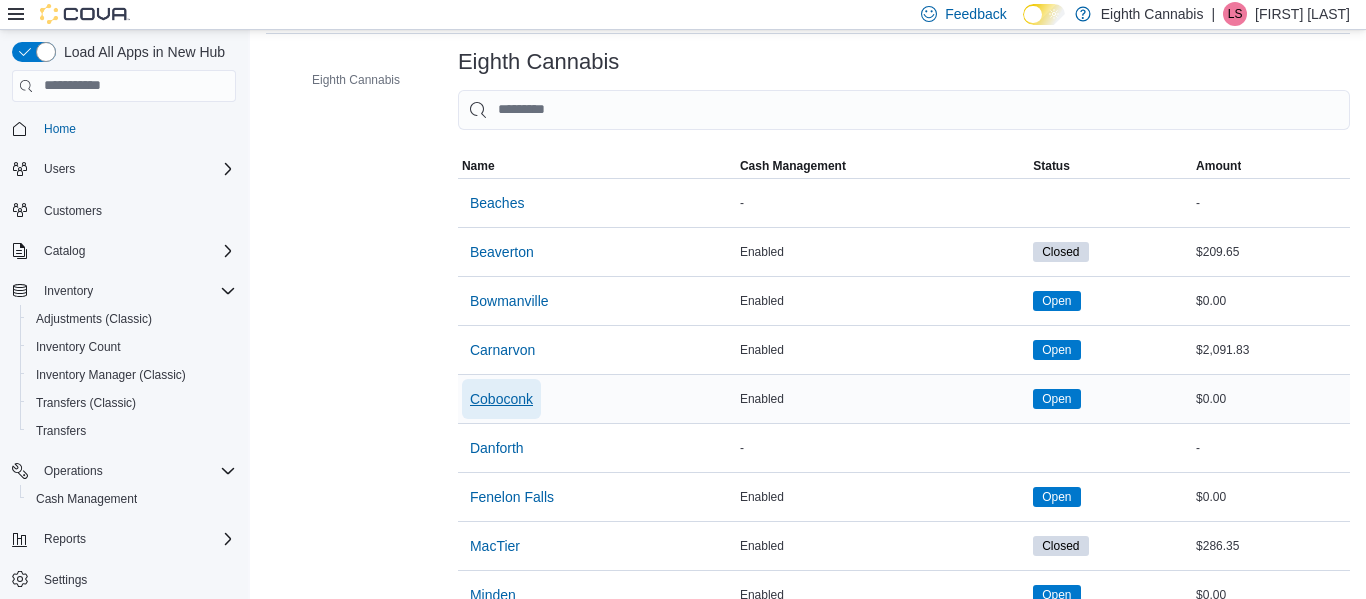 click on "Coboconk" at bounding box center (501, 399) 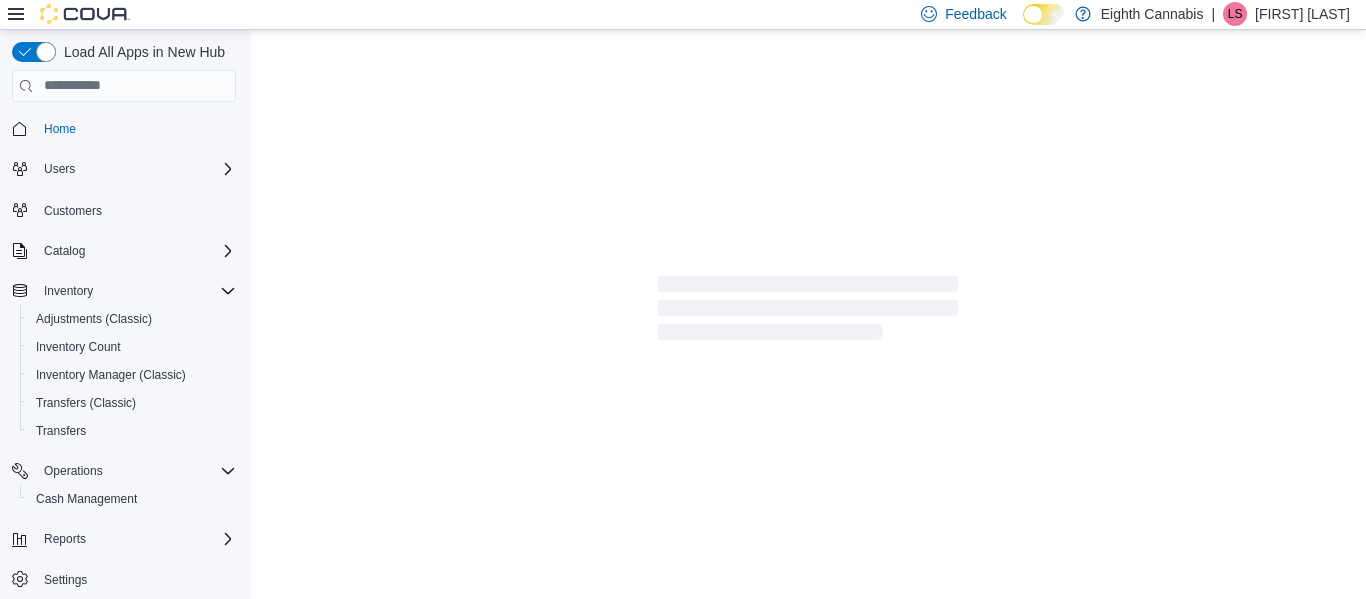 scroll, scrollTop: 0, scrollLeft: 0, axis: both 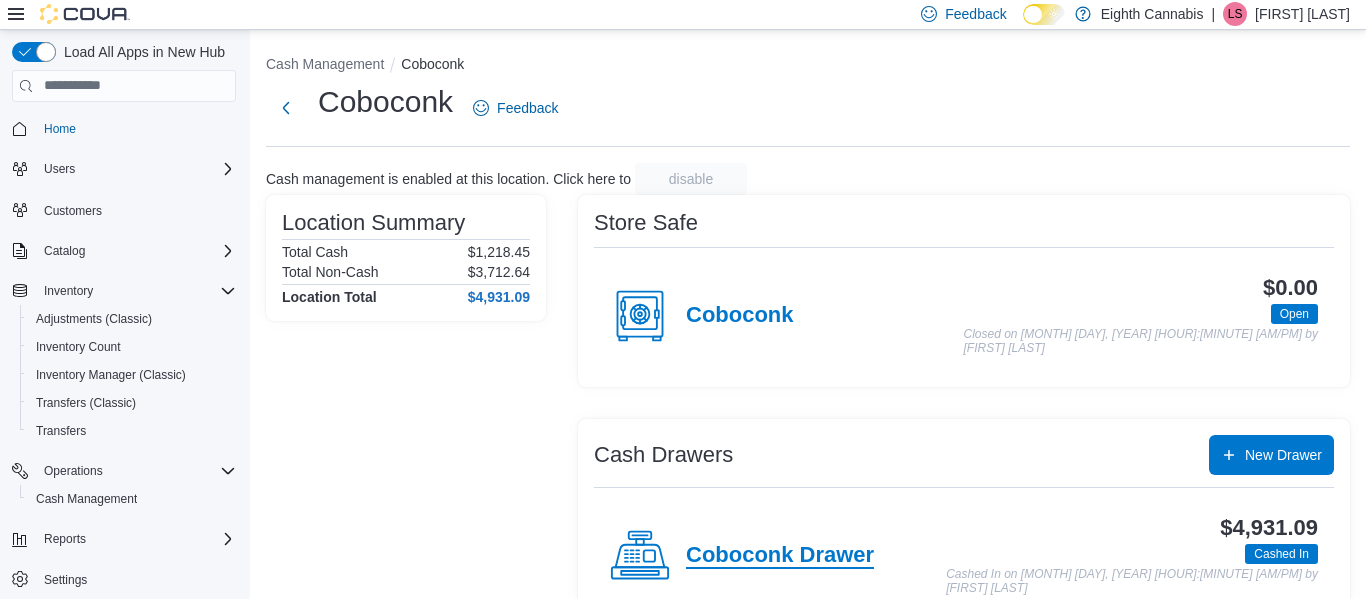 click on "Coboconk Drawer" at bounding box center [780, 556] 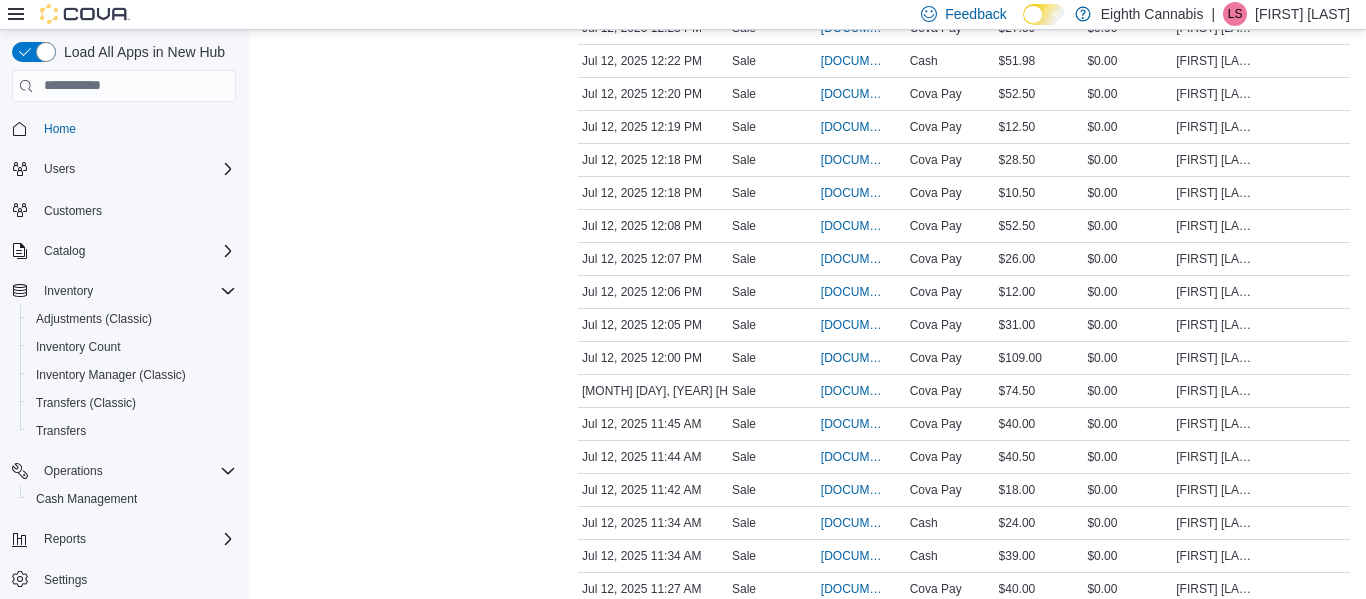 scroll, scrollTop: 2551, scrollLeft: 0, axis: vertical 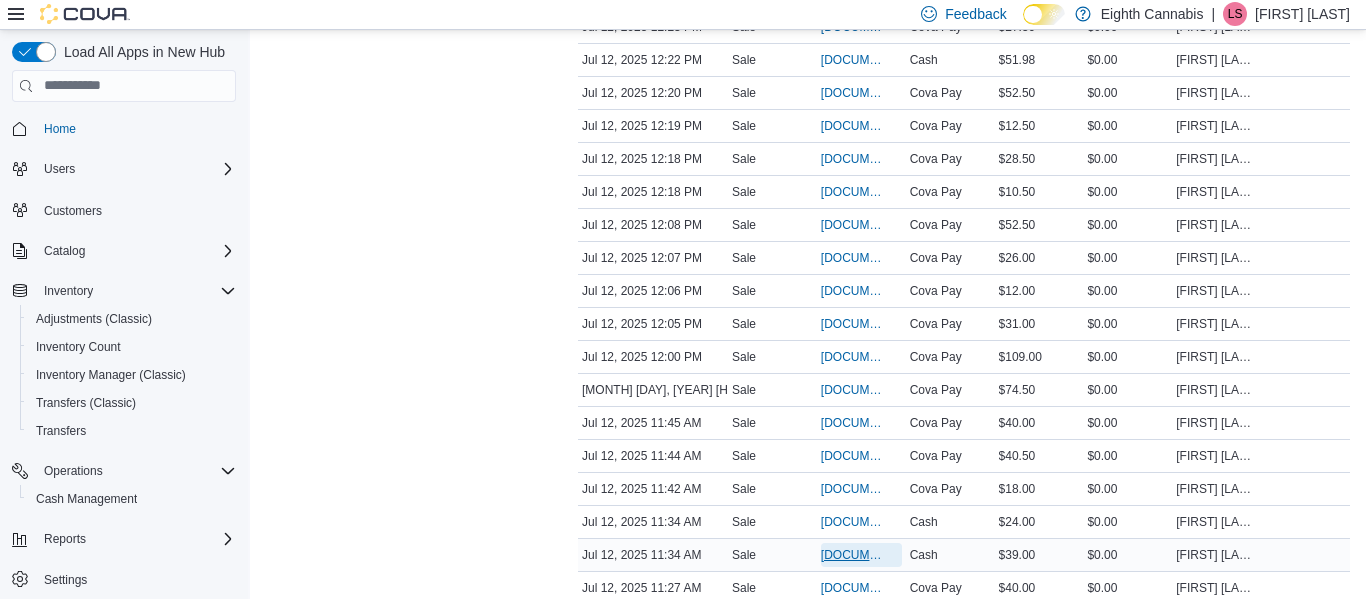 click on "[DOCUMENT_ID]" at bounding box center (851, 555) 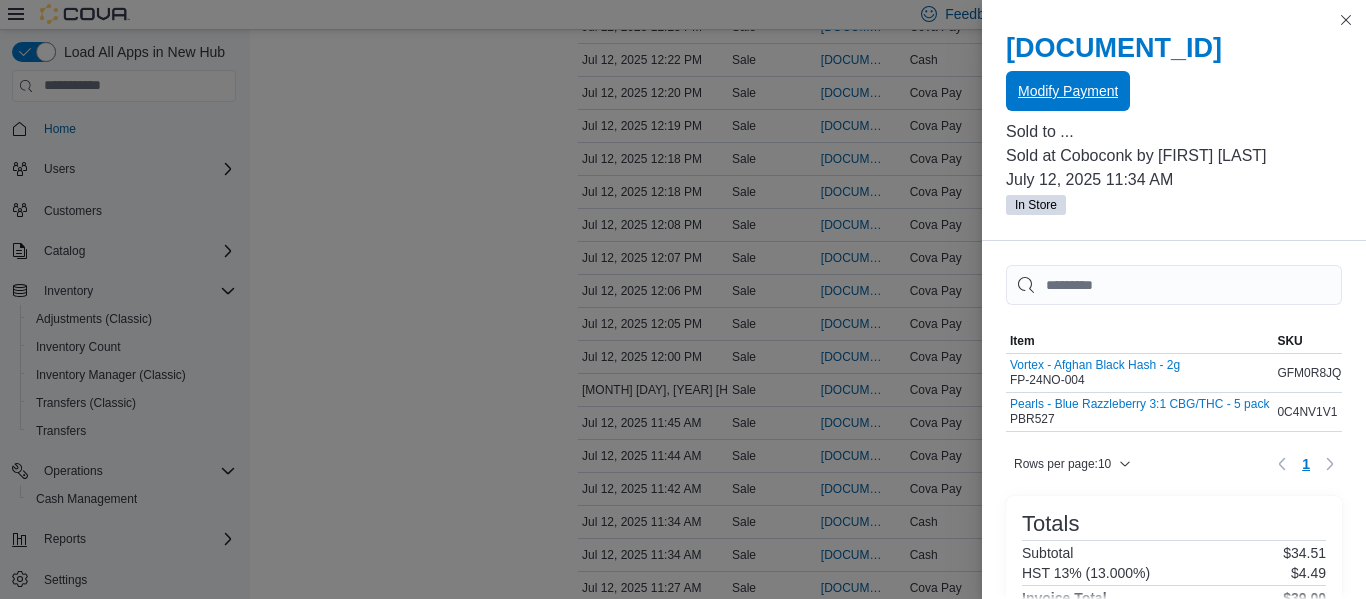 click on "Modify Payment" at bounding box center [1068, 91] 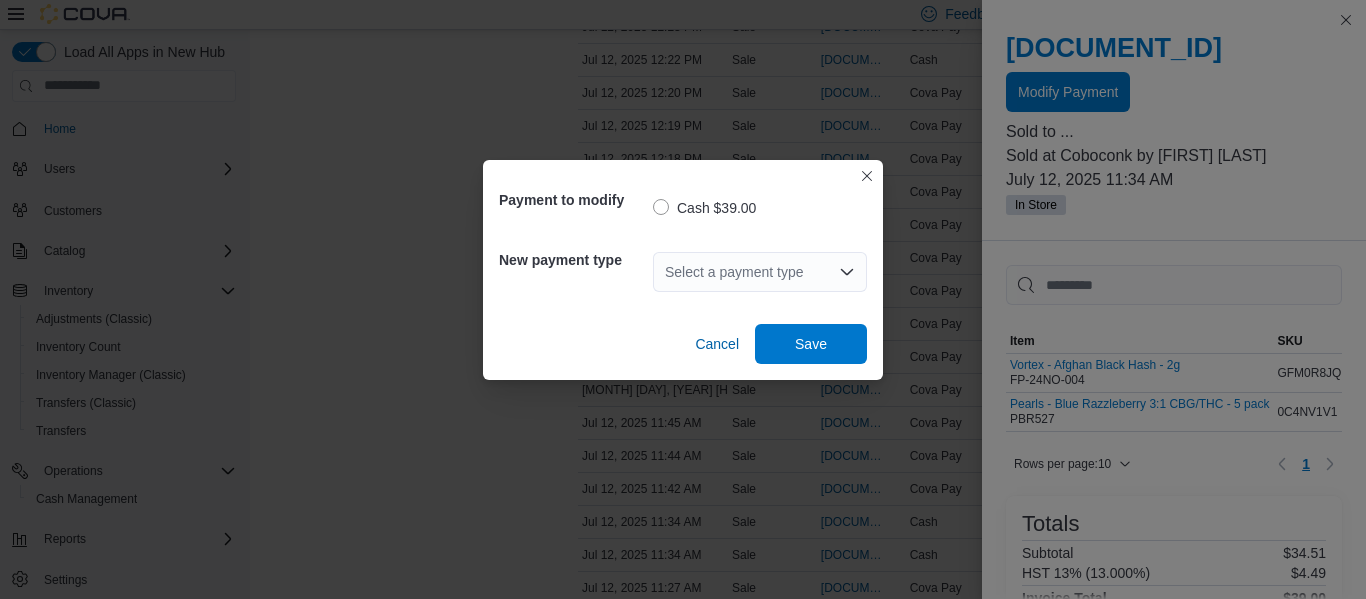 click 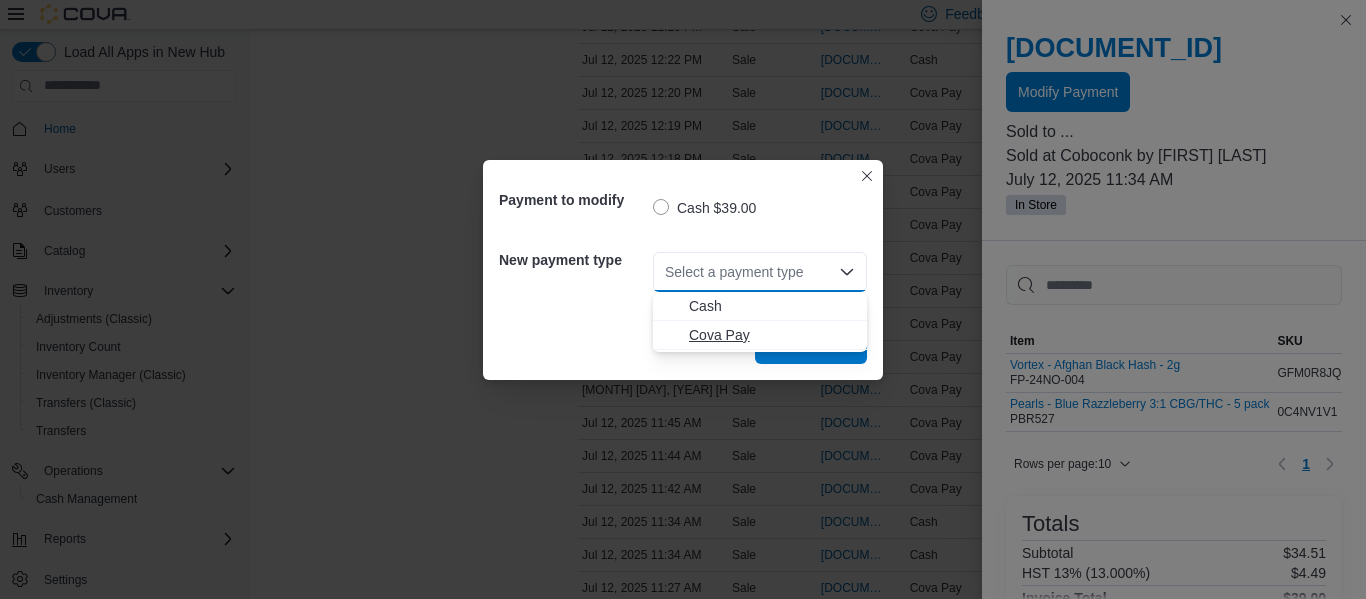click on "Cova Pay" at bounding box center [772, 335] 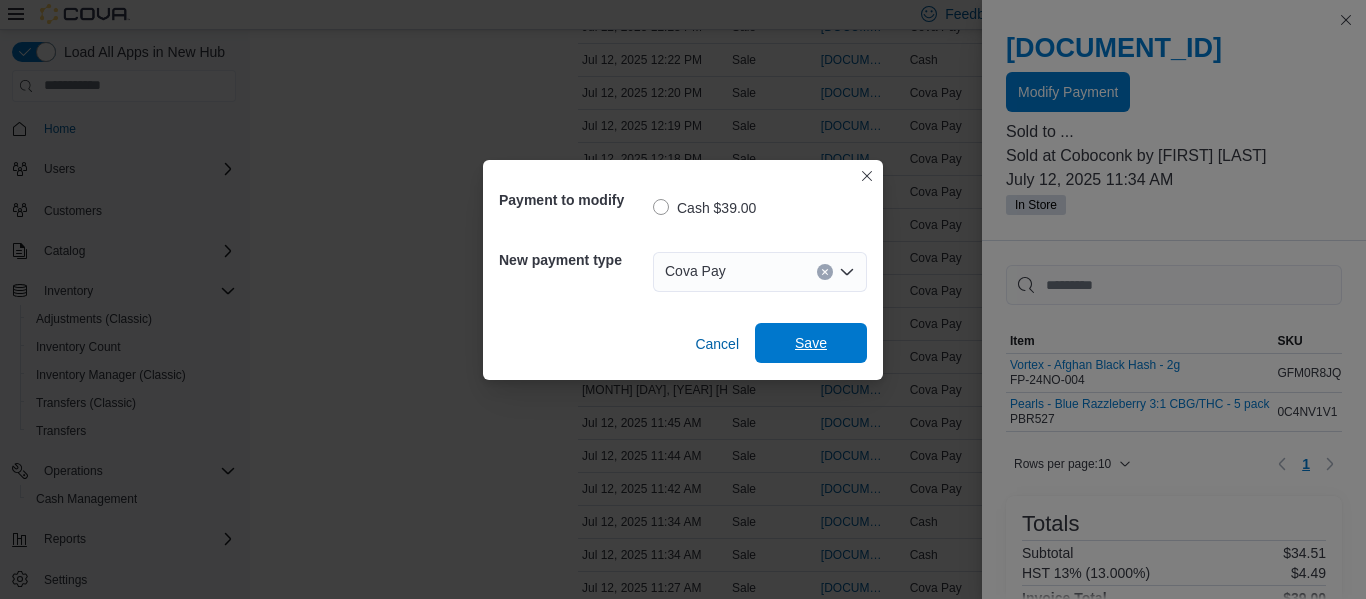 click on "Save" at bounding box center (811, 343) 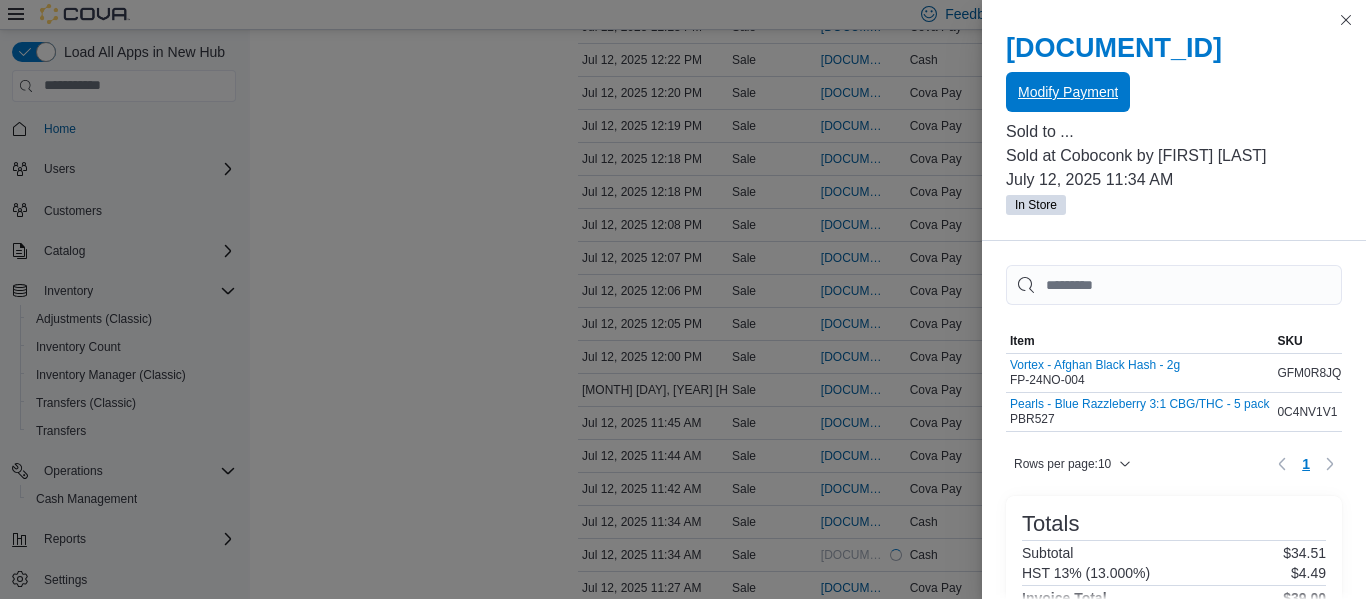scroll, scrollTop: 0, scrollLeft: 0, axis: both 